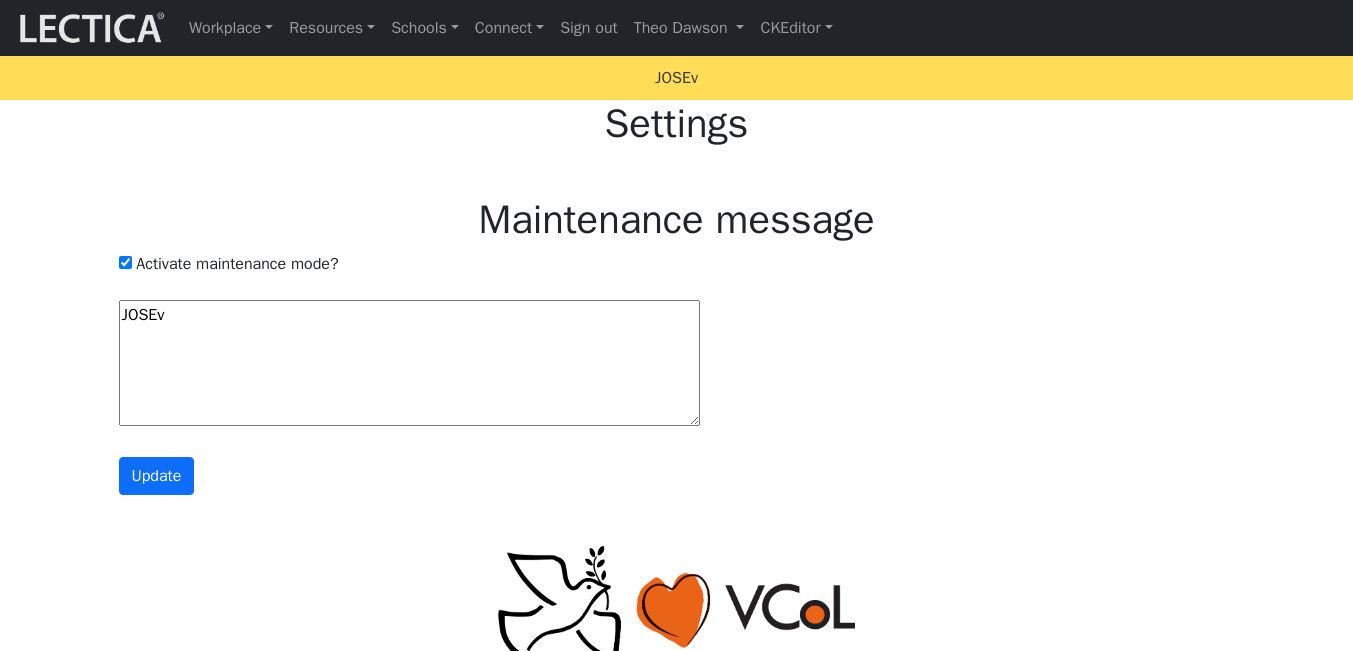scroll, scrollTop: 0, scrollLeft: 0, axis: both 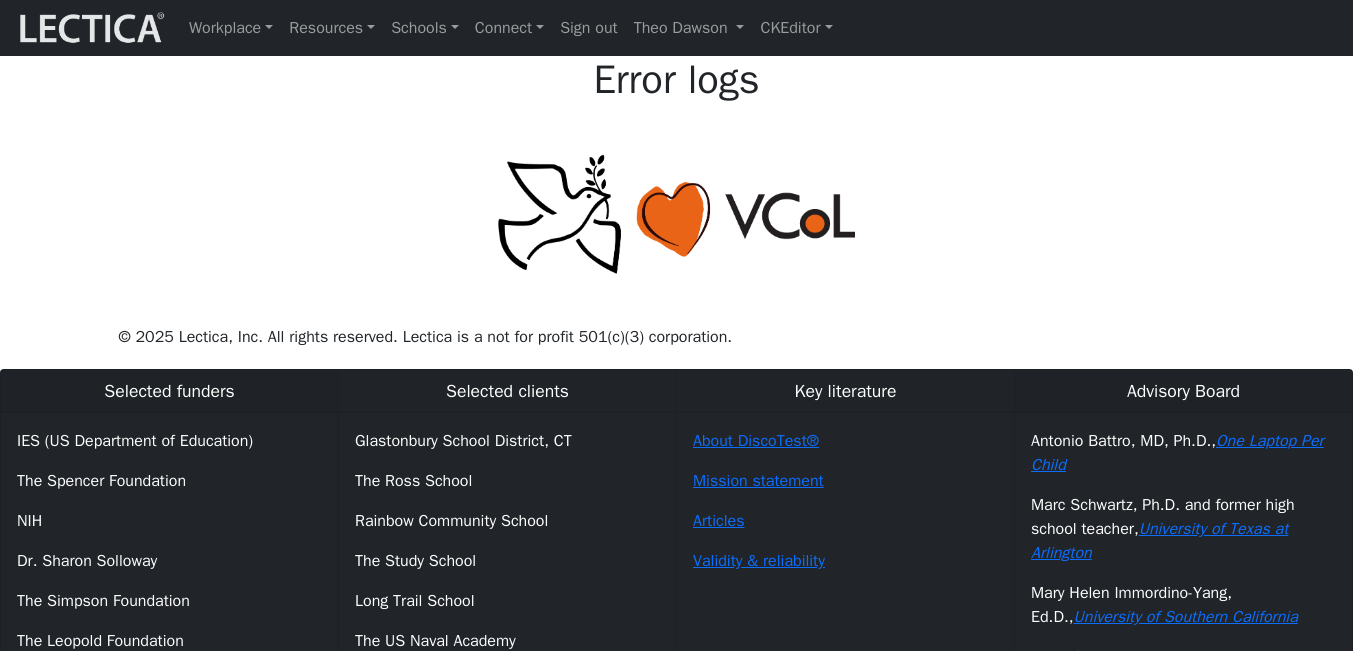 click on "Error logs" at bounding box center [676, 80] 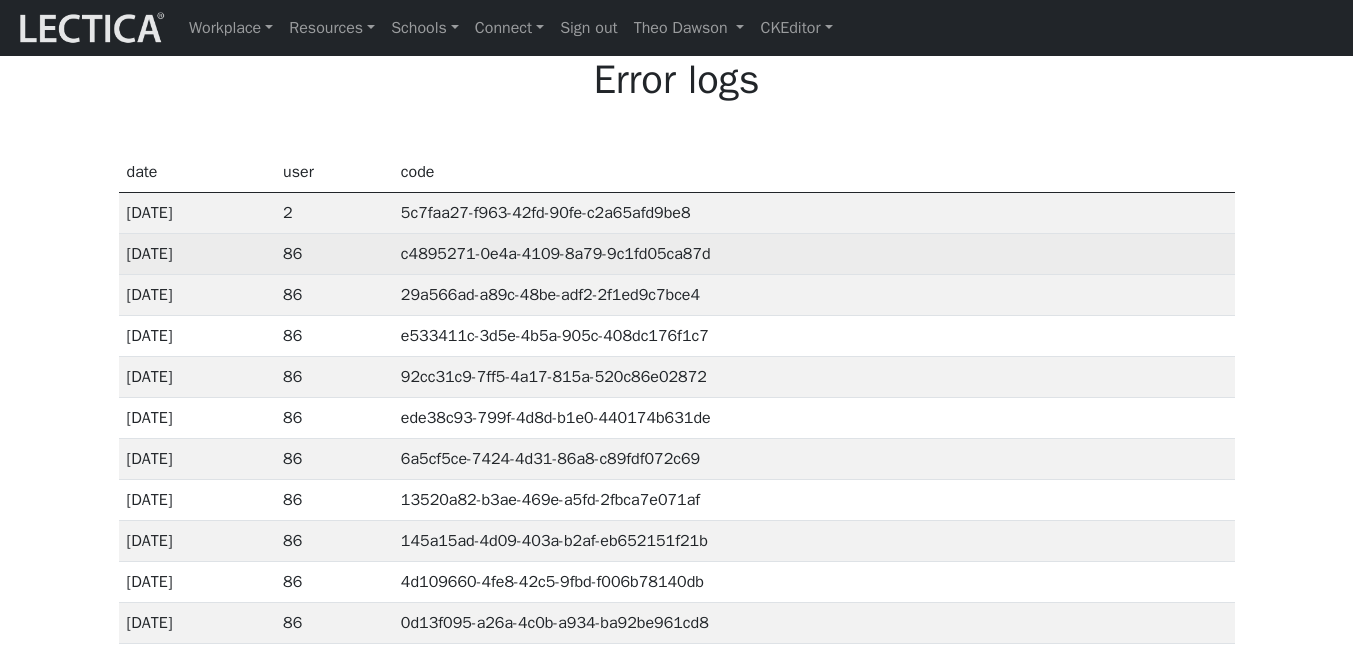 scroll, scrollTop: 0, scrollLeft: 0, axis: both 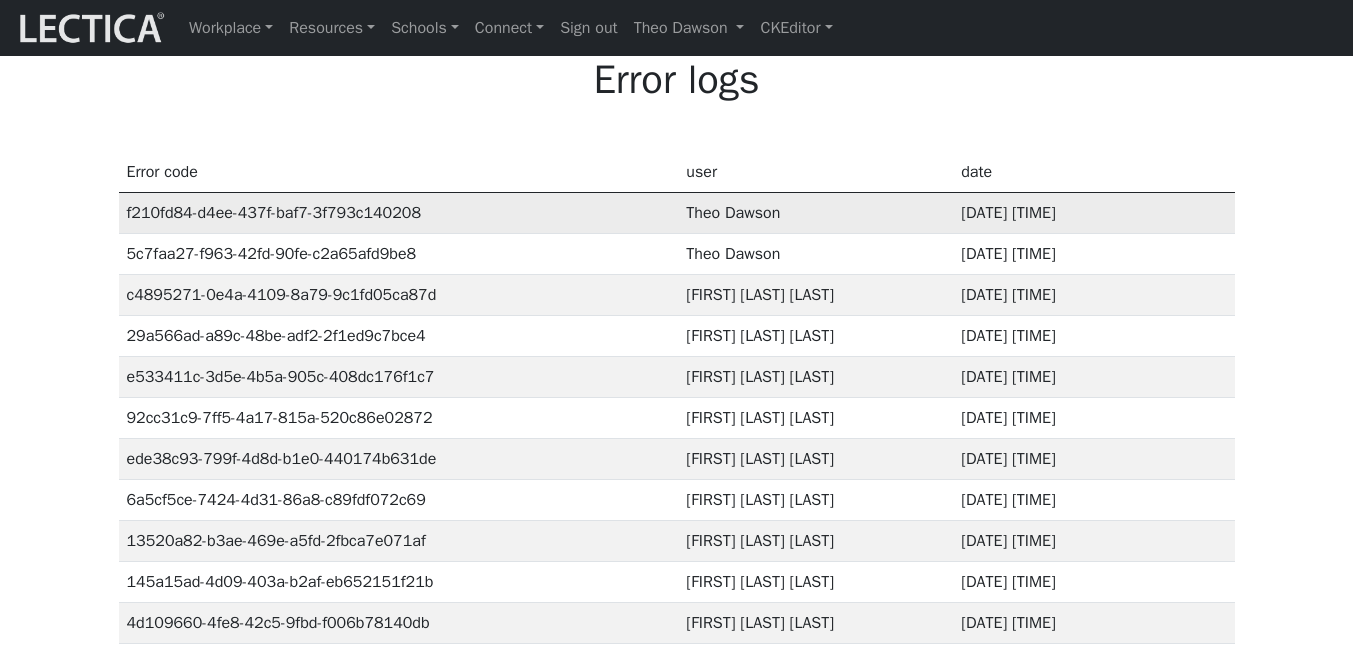 click on "f210fd84-d4ee-437f-baf7-3f793c140208" at bounding box center [399, 213] 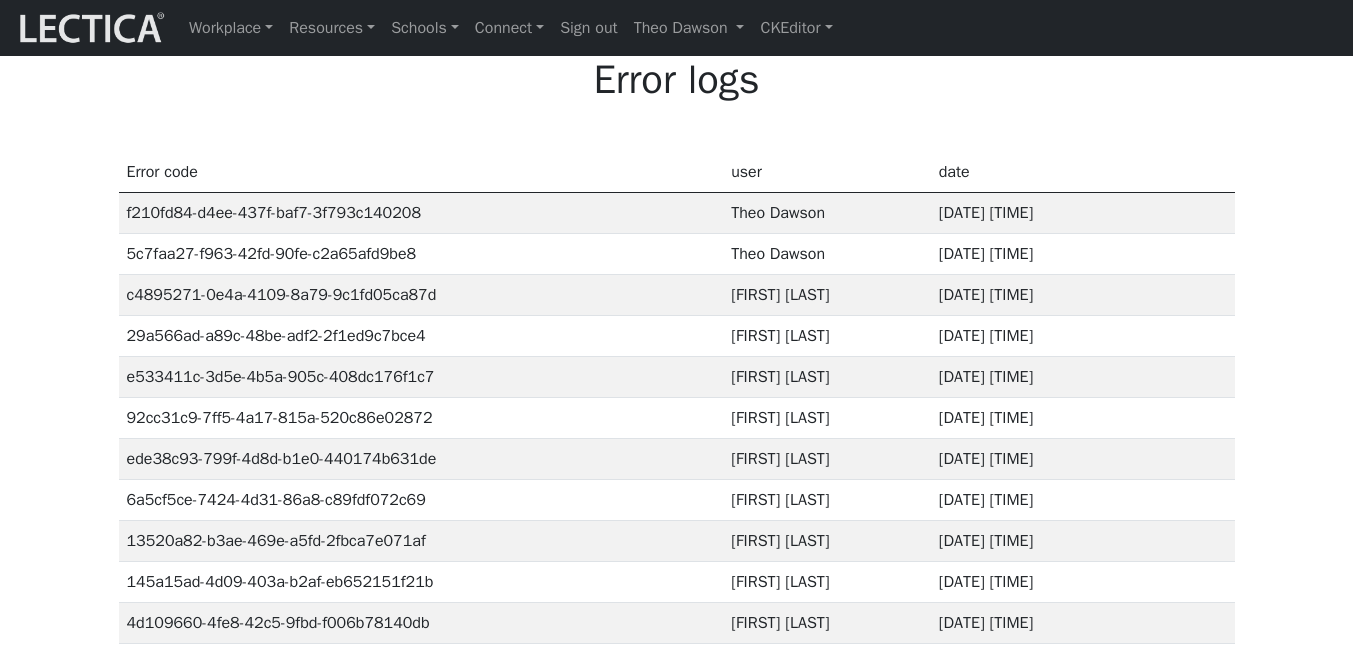 scroll, scrollTop: 0, scrollLeft: 0, axis: both 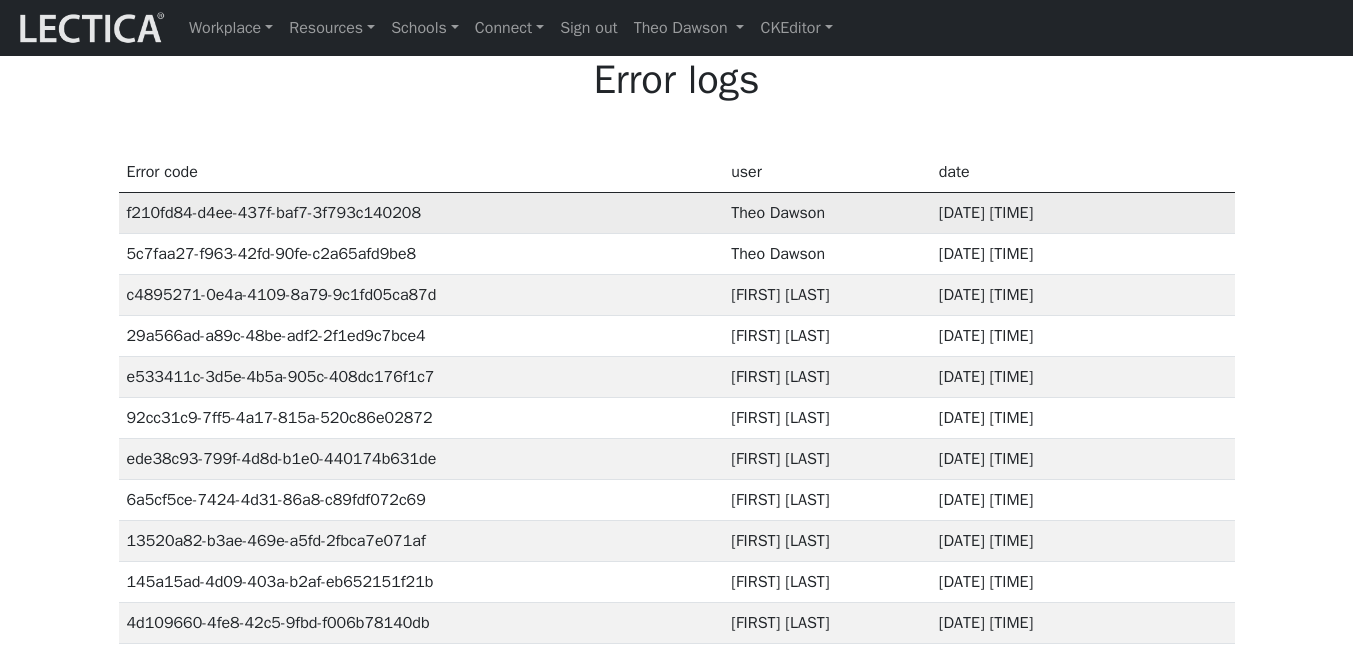 click on "f210fd84-d4ee-437f-baf7-3f793c140208" at bounding box center [421, 213] 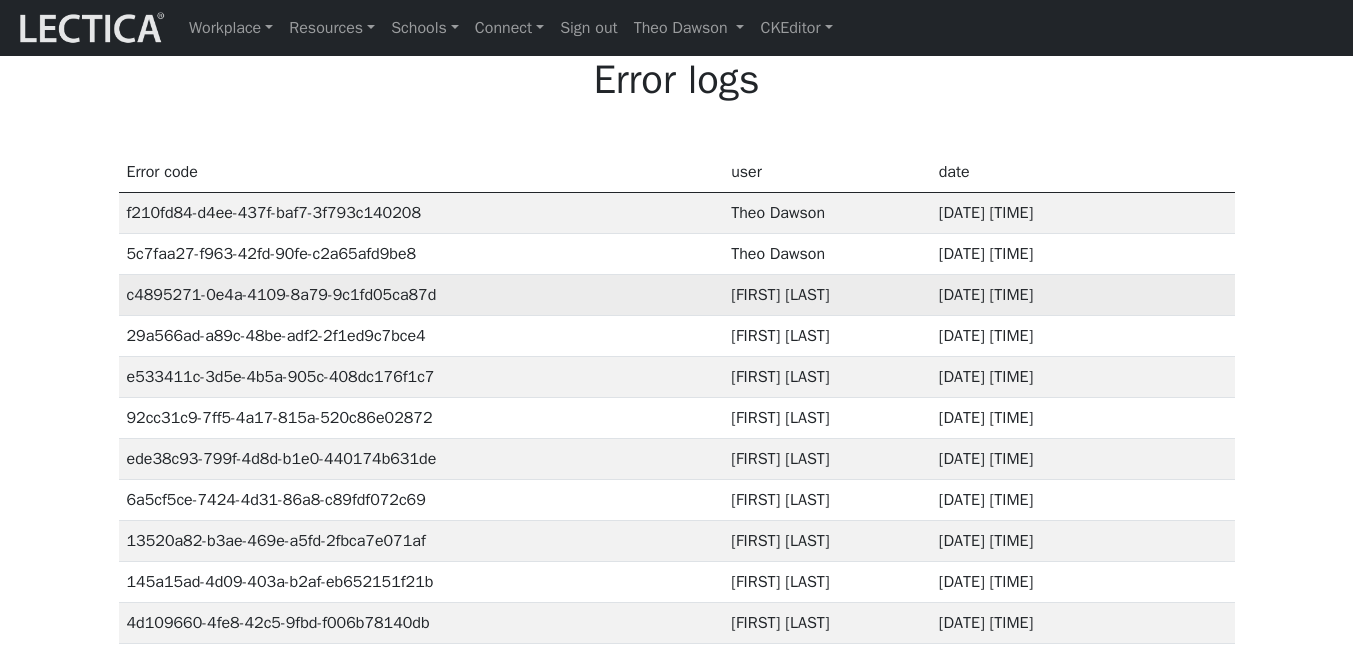 click on "c4895271-0e4a-4109-8a79-9c1fd05ca87d" at bounding box center (421, 295) 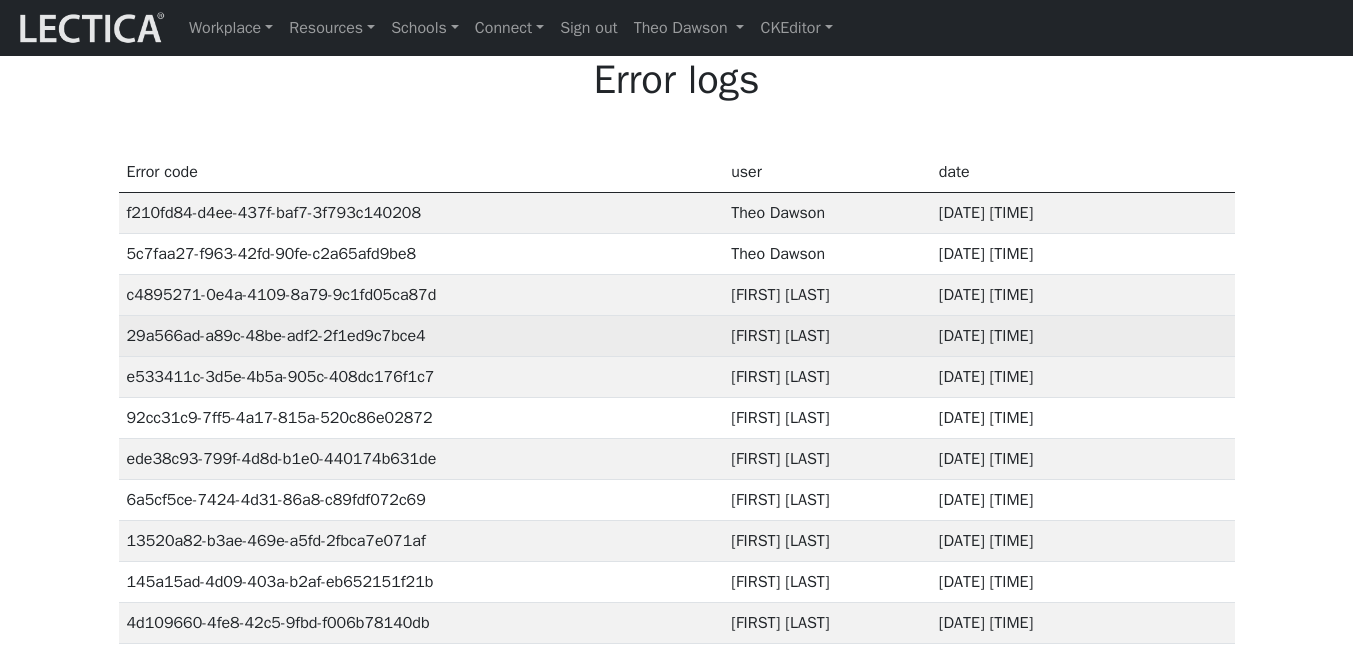 click on "29a566ad-a89c-48be-adf2-2f1ed9c7bce4" at bounding box center (421, 336) 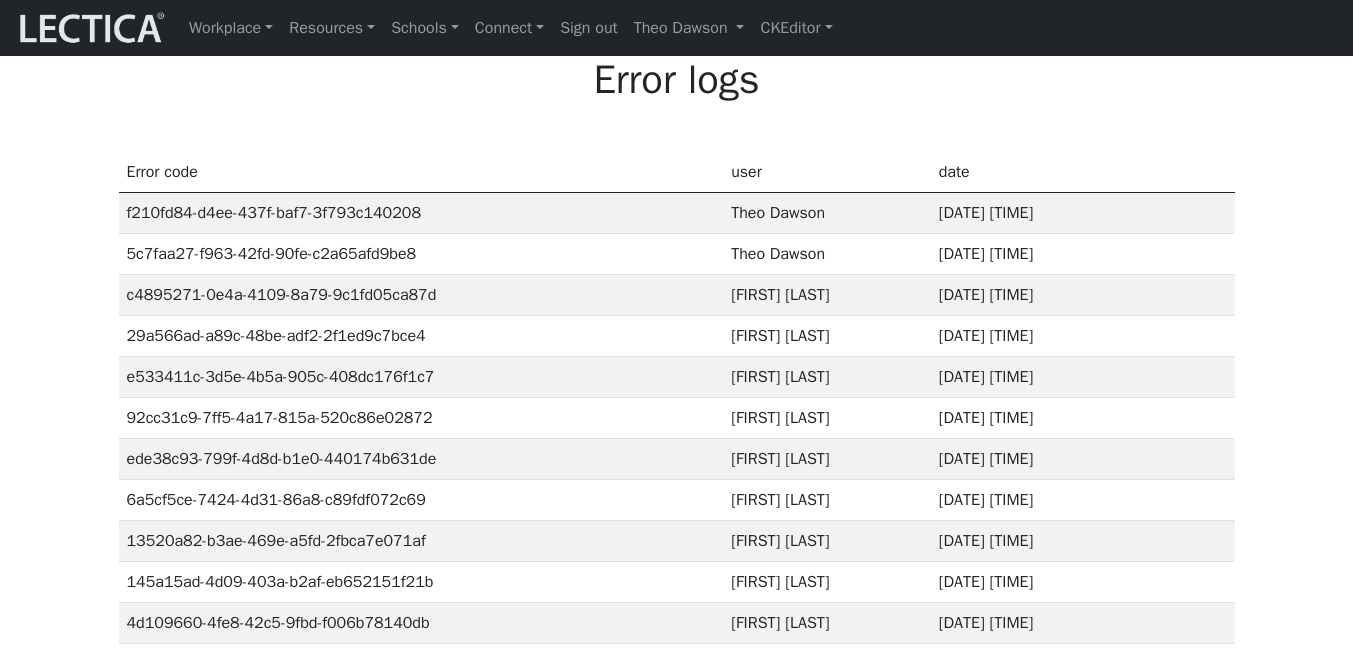 click on "Error logs   Error code   user   date   f210fd84-d4ee-437f-baf7-3f793c140208   Theo Dawson   2025-08-03 11:08 AM 5c7faa27-f963-42fd-90fe-c2a65afd9be8   Theo Dawson   2025-08-02 12:13 PM c4895271-0e4a-4109-8a79-9c1fd05ca87d   Alessandro Madruga Correia   2025-07-27 9:23 AM 29a566ad-a89c-48be-adf2-2f1ed9c7bce4   Alessandro Madruga Correia   2025-07-25 3:42 PM e533411c-3d5e-4b5a-905c-408dc176f1c7   Alessandro Madruga Correia   2025-07-25 3:42 PM 92cc31c9-7ff5-4a17-815a-520c86e02872   Alessandro Madruga Correia   2025-07-25 3:42 PM ede38c93-799f-4d8d-b1e0-440174b631de   Alessandro Madruga Correia   2025-07-25 3:42 PM 6a5cf5ce-7424-4d31-86a8-c89fdf072c69   Alessandro Madruga Correia   2025-07-25 3:42 PM 13520a82-b3ae-469e-a5fd-2fbca7e071af   Alessandro Madruga Correia   2025-07-25 3:42 PM 145a15ad-4d09-403a-b2af-eb652151f21b   Alessandro Madruga Correia   2025-07-25 3:42 PM 4d109660-4fe8-42c5-9fbd-f006b78140db   Alessandro Madruga Correia   2025-07-25 3:42 PM 0d13f095-a26a-4c0b-a934-ba92be961cd8" at bounding box center (676, 1006) 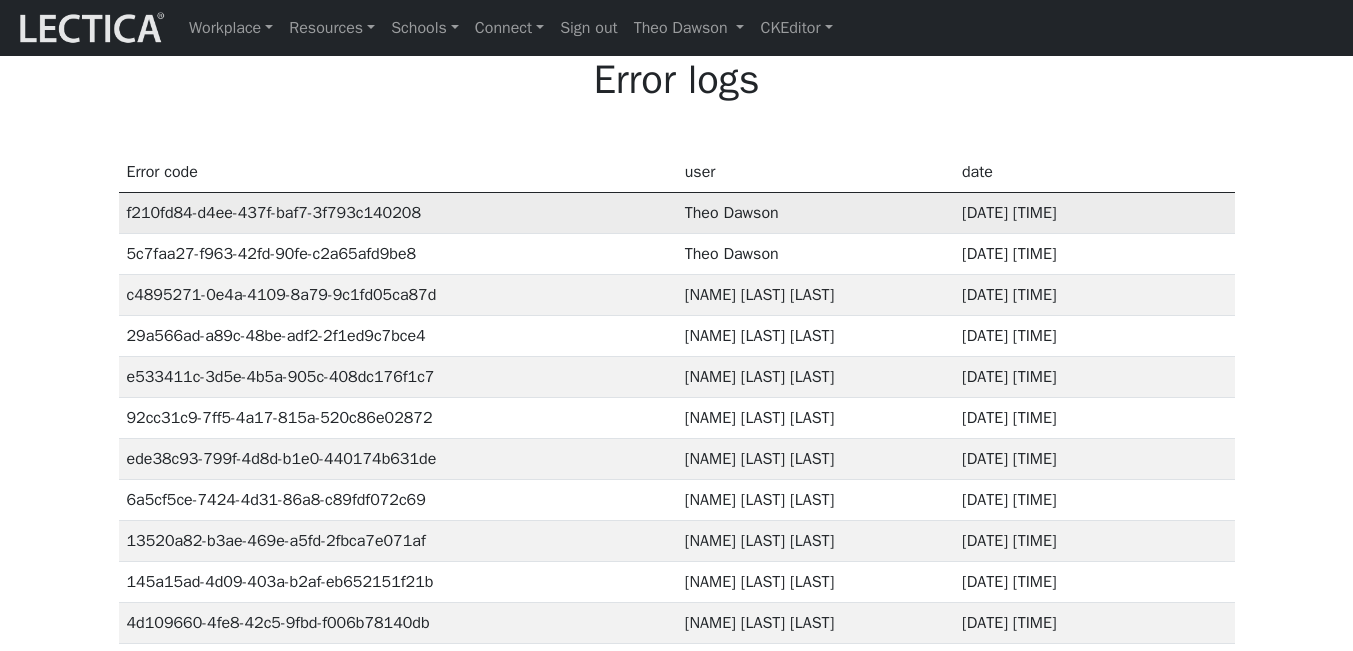 scroll, scrollTop: 0, scrollLeft: 0, axis: both 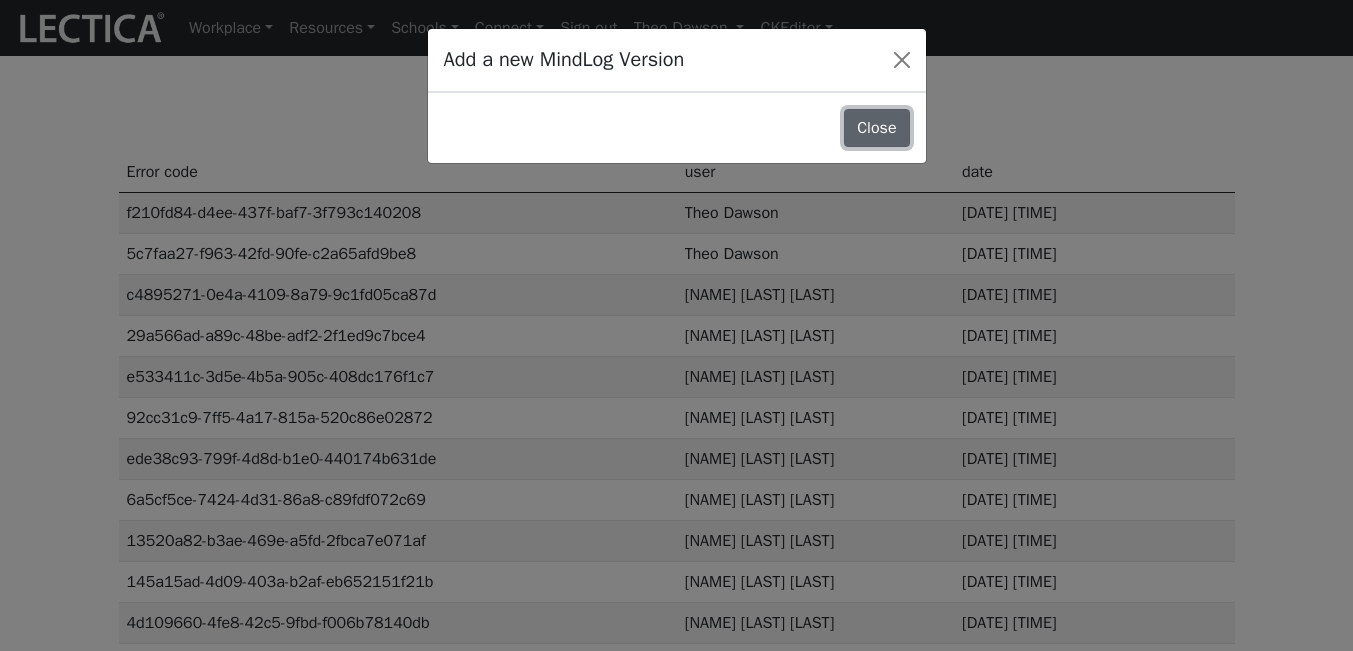 click on "Close" at bounding box center (876, 128) 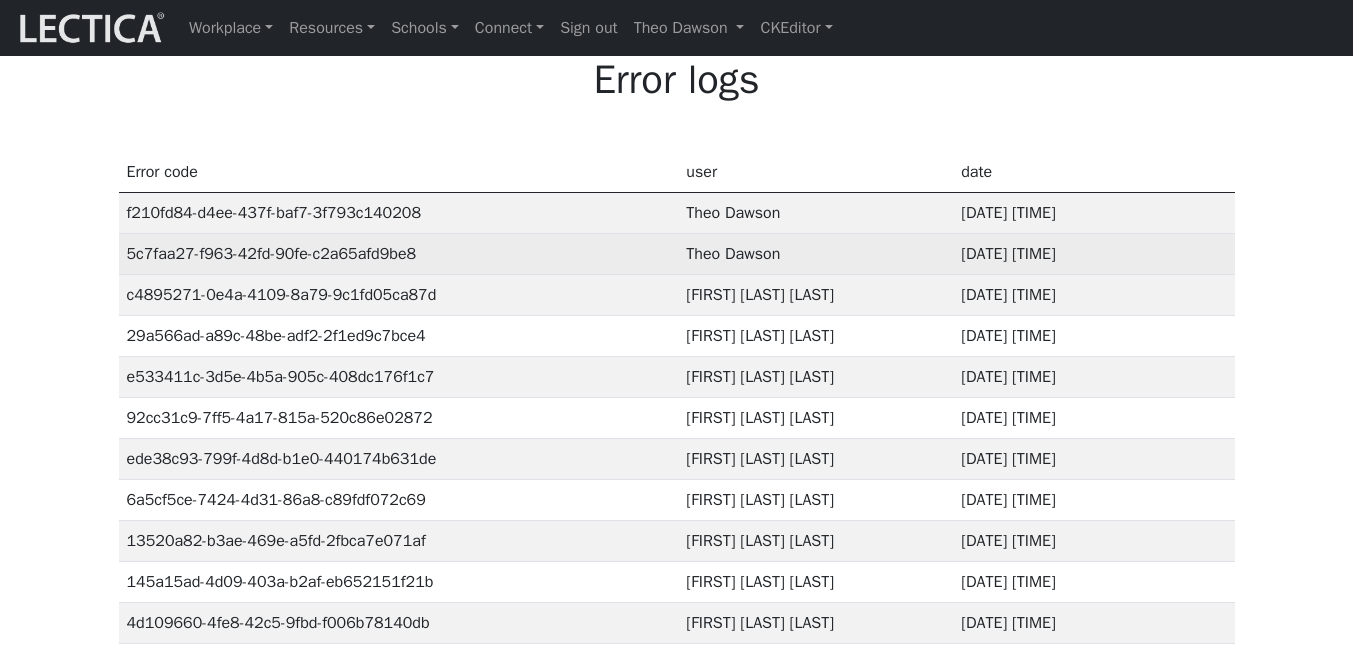 scroll, scrollTop: 0, scrollLeft: 0, axis: both 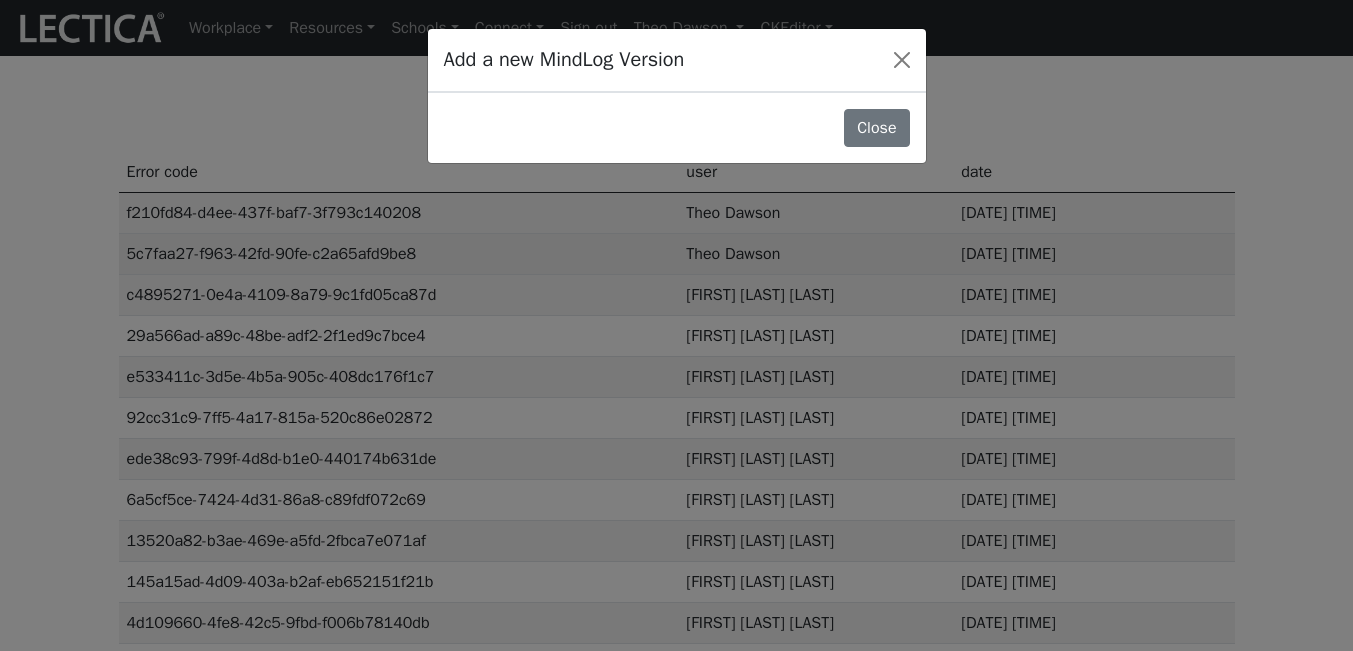 click on "Workplace
Assessments
Why LectaTests?
About LectaTests
Leadership
Leader development
Lectica for the C-suite
Team Fit Snapshot
Lectica Inside
Recruitment
Human capital value chain
Role complexity analysis
Recruitment tools
Resources
Lectica Institute     VCoL" at bounding box center [676, 4016] 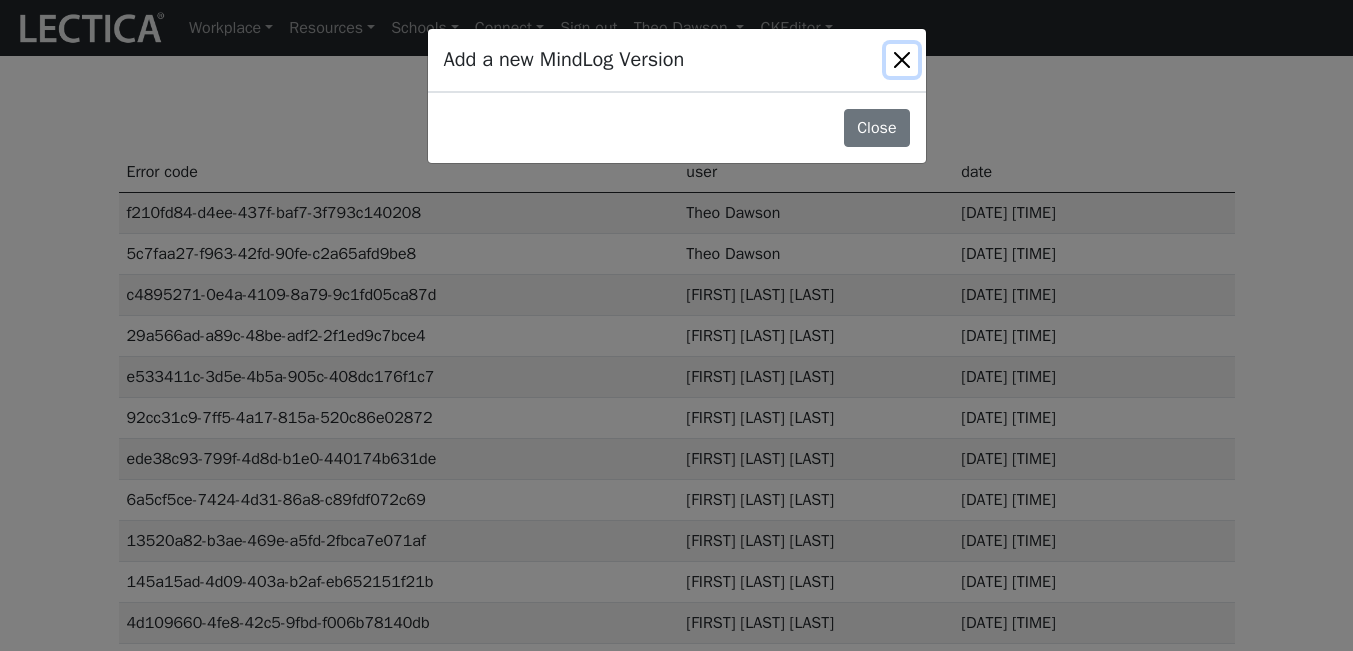 click at bounding box center [902, 60] 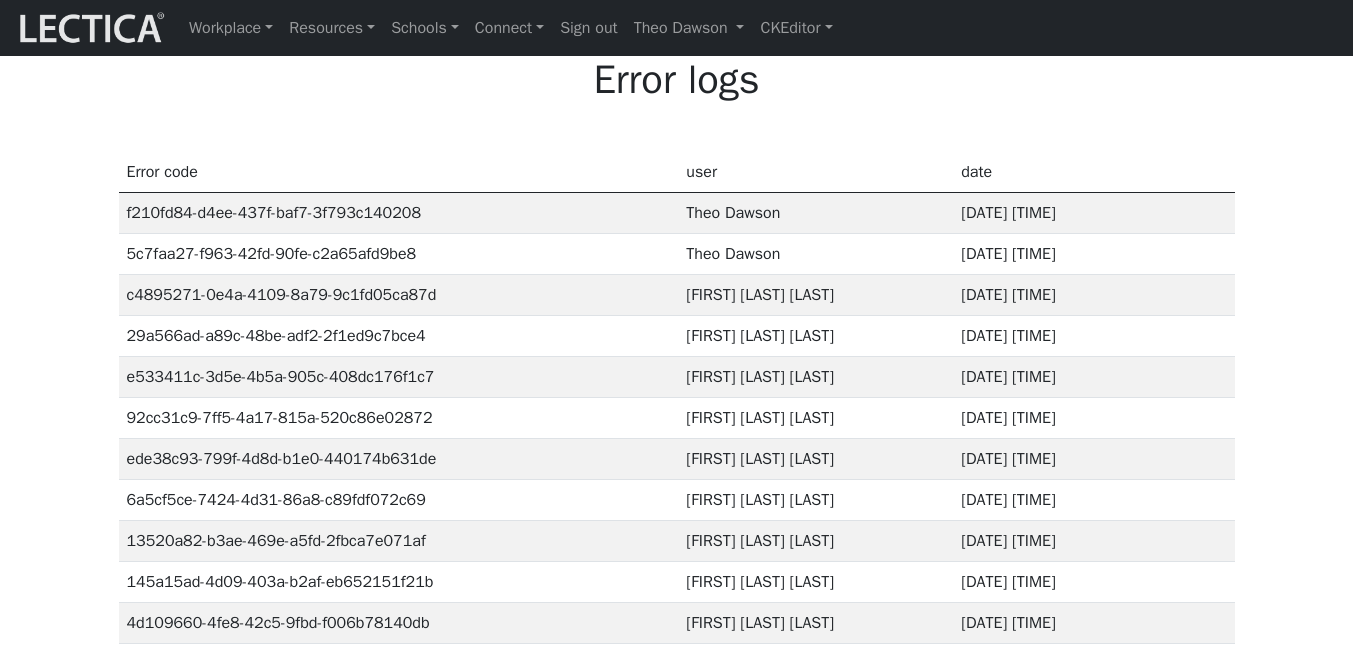 click on "Error logs" at bounding box center [676, 80] 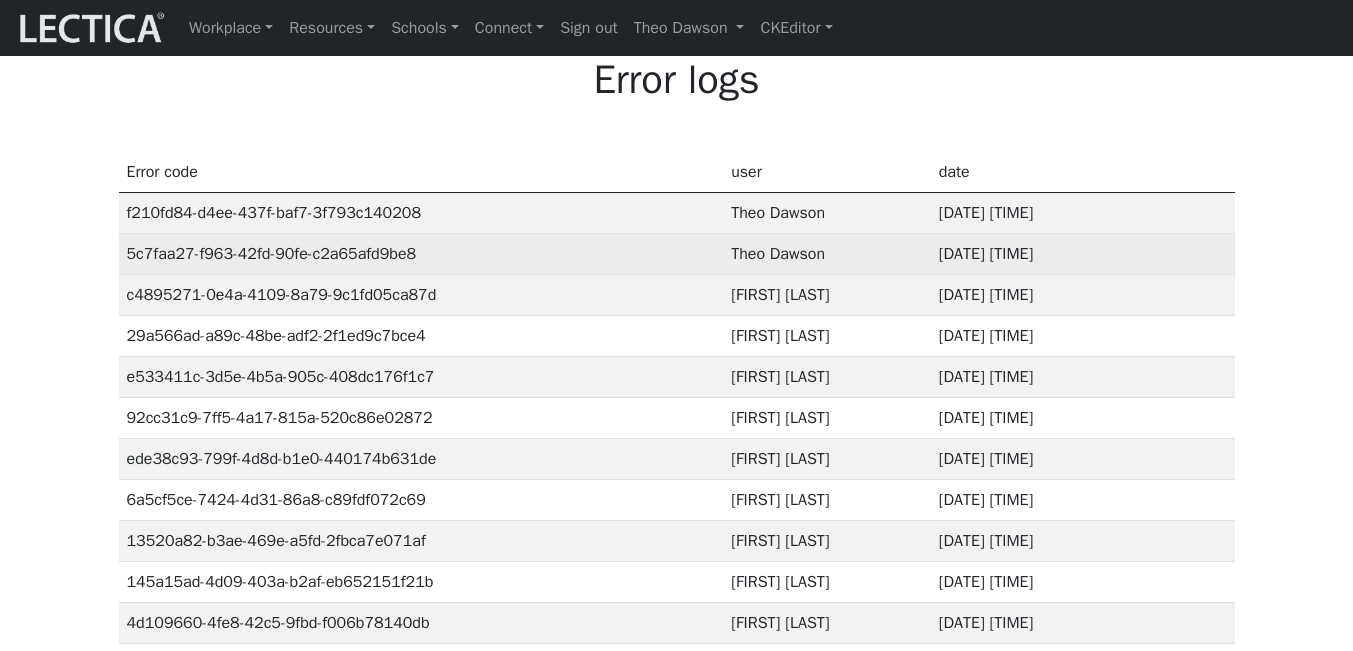 scroll, scrollTop: 0, scrollLeft: 0, axis: both 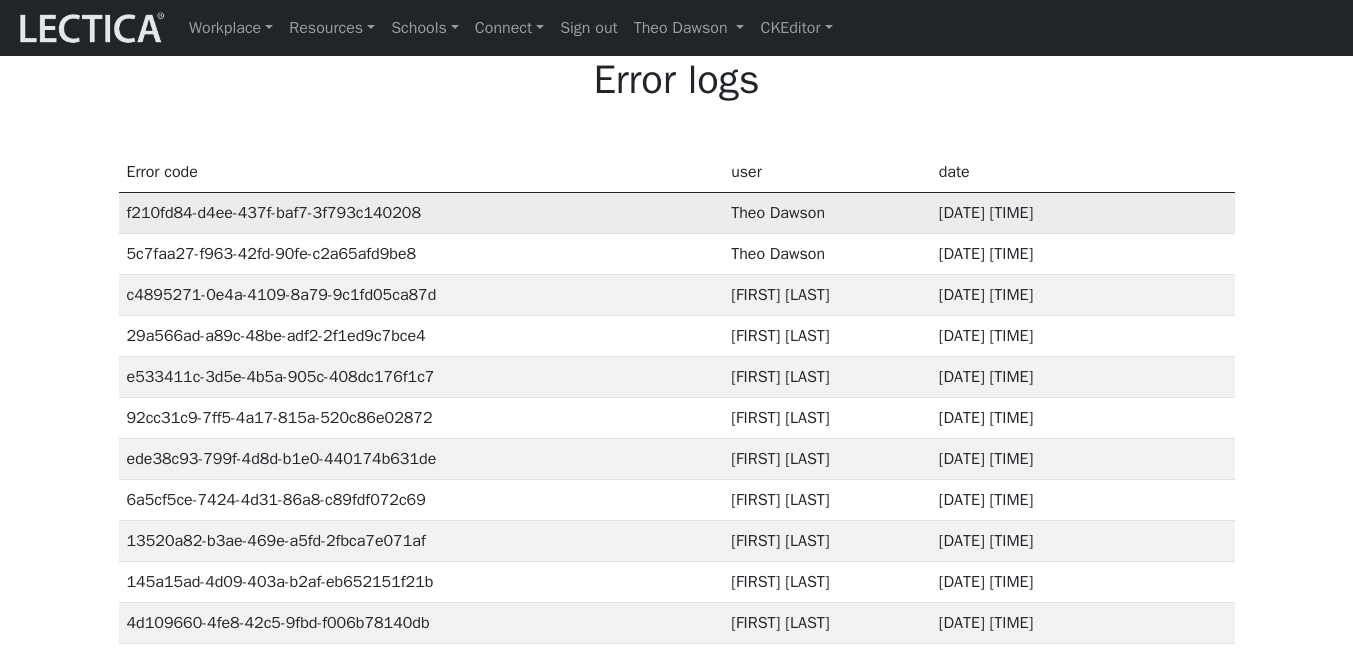 click on "f210fd84-d4ee-437f-baf7-3f793c140208" at bounding box center (421, 213) 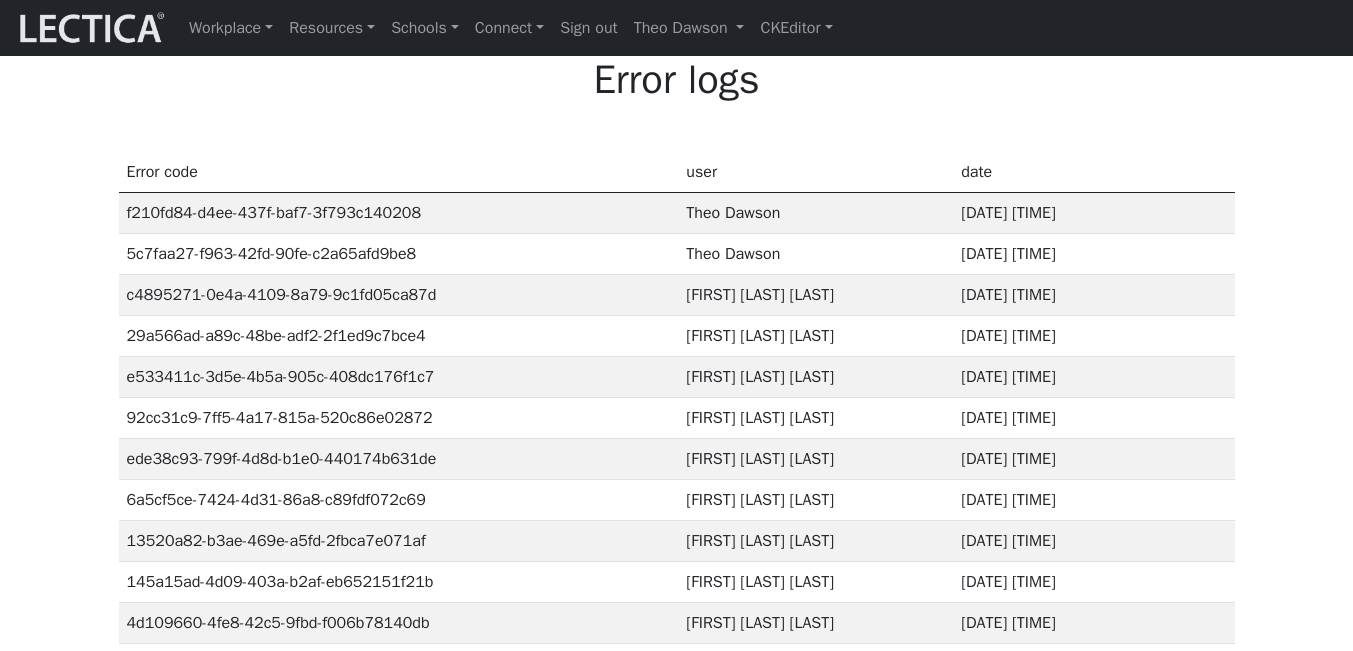 scroll, scrollTop: 0, scrollLeft: 0, axis: both 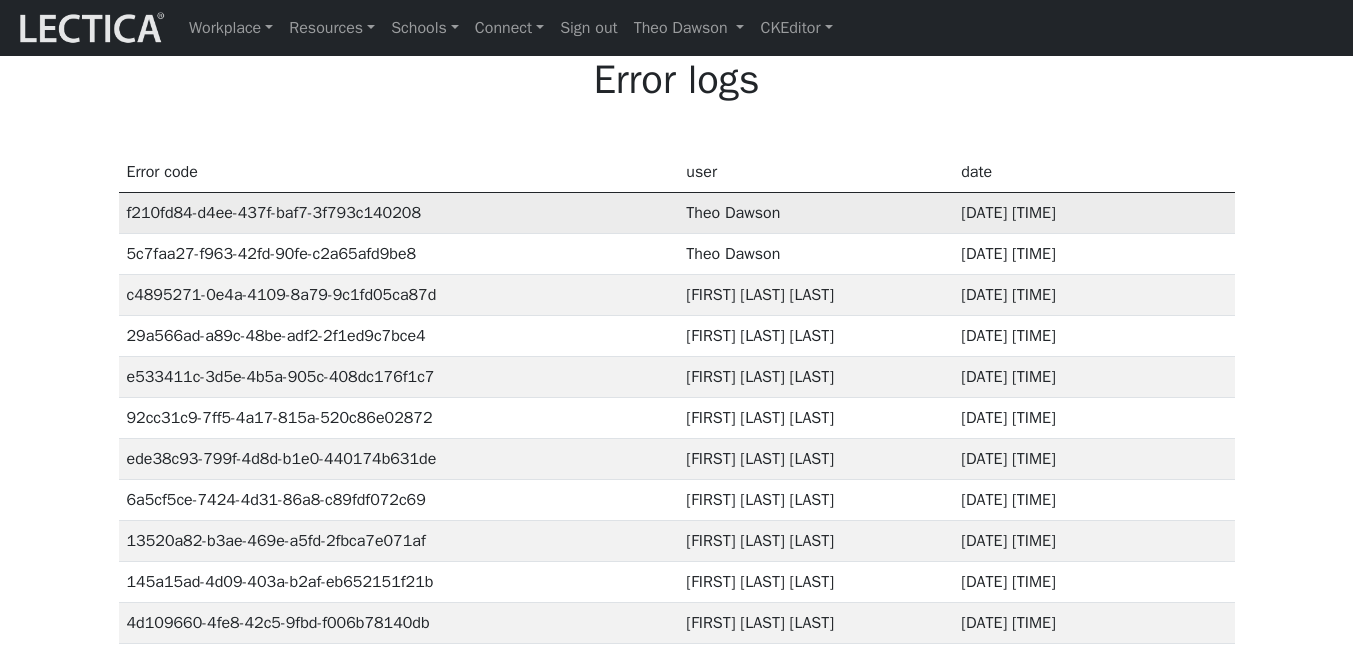 click on "f210fd84-d4ee-437f-baf7-3f793c140208" at bounding box center [399, 213] 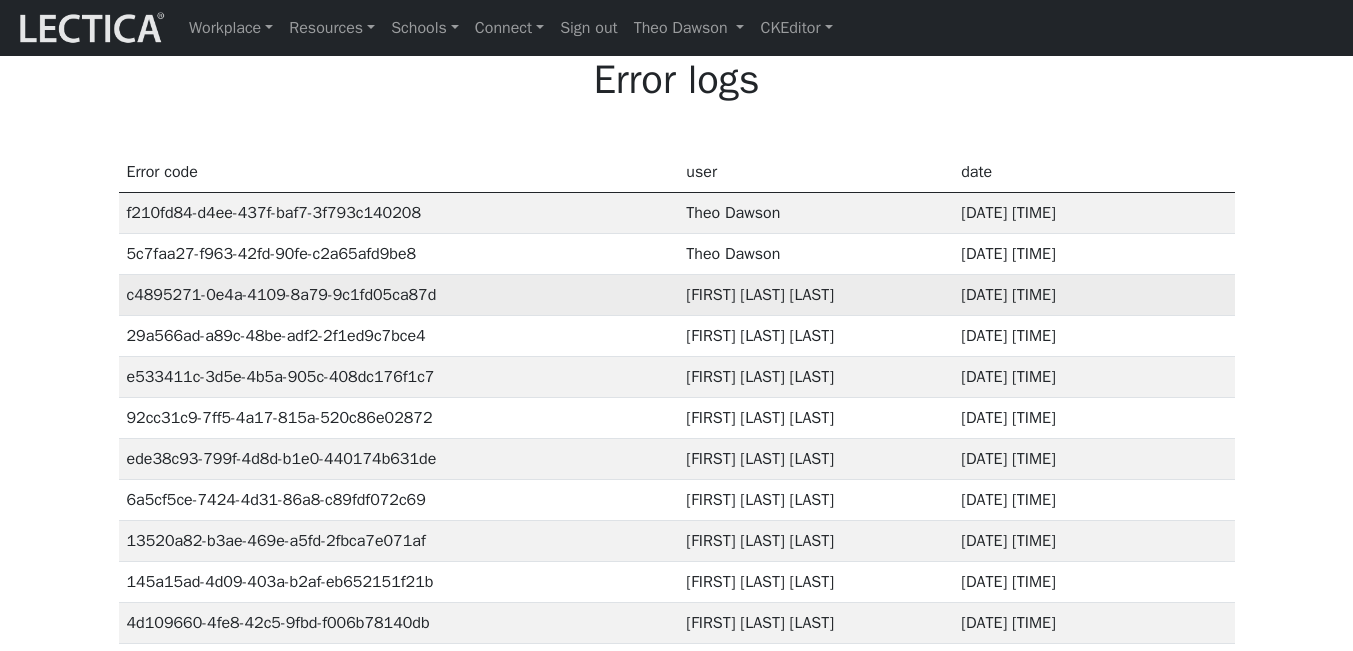 scroll, scrollTop: 0, scrollLeft: 0, axis: both 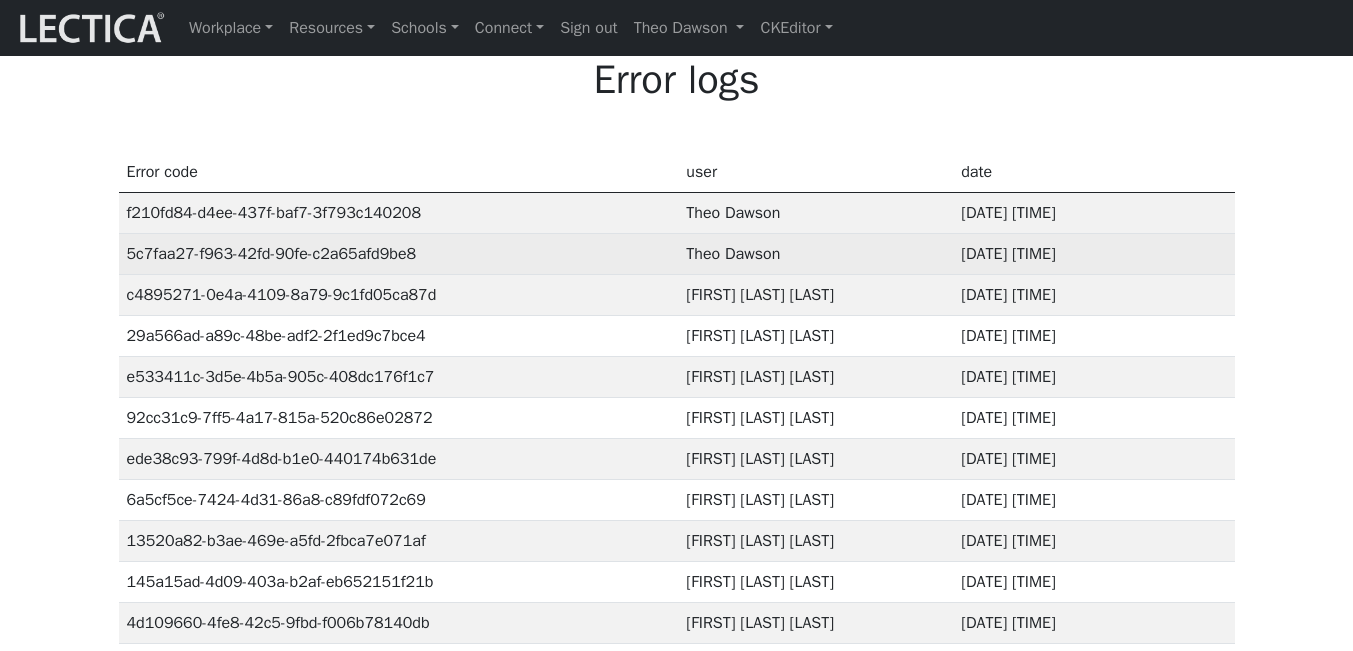 click on "5c7faa27-f963-42fd-90fe-c2a65afd9be8" at bounding box center (399, 254) 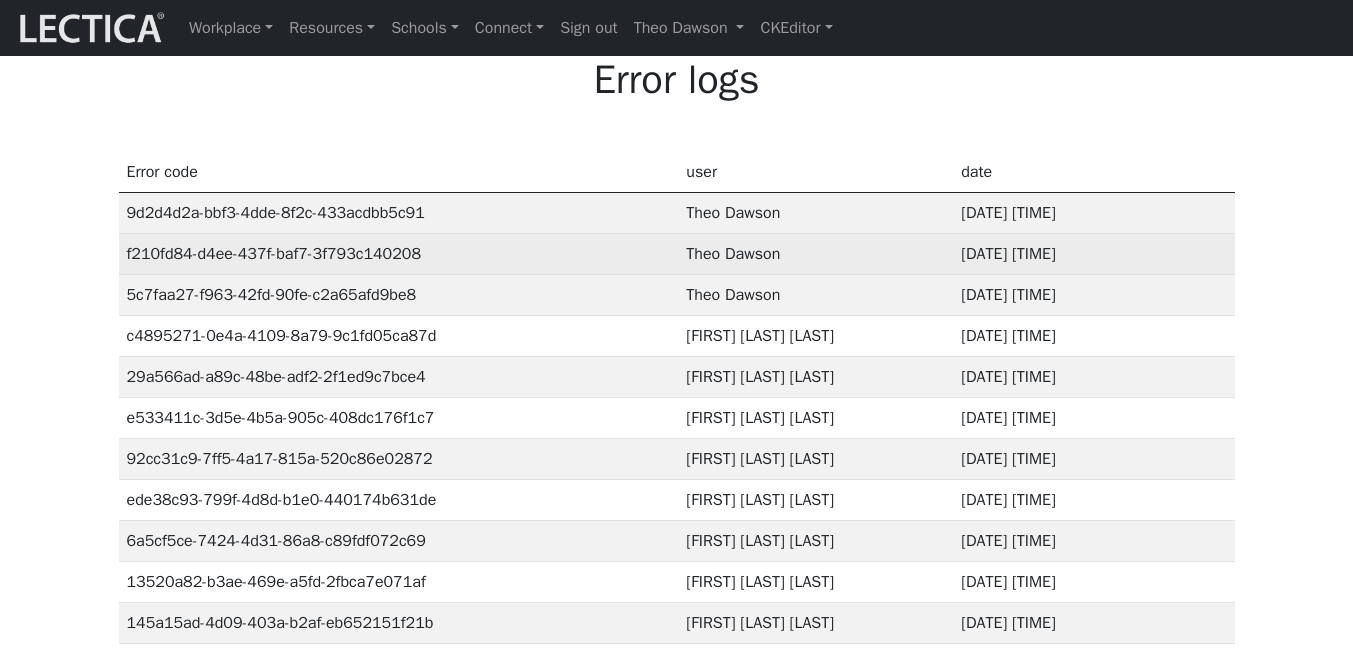 scroll, scrollTop: 0, scrollLeft: 0, axis: both 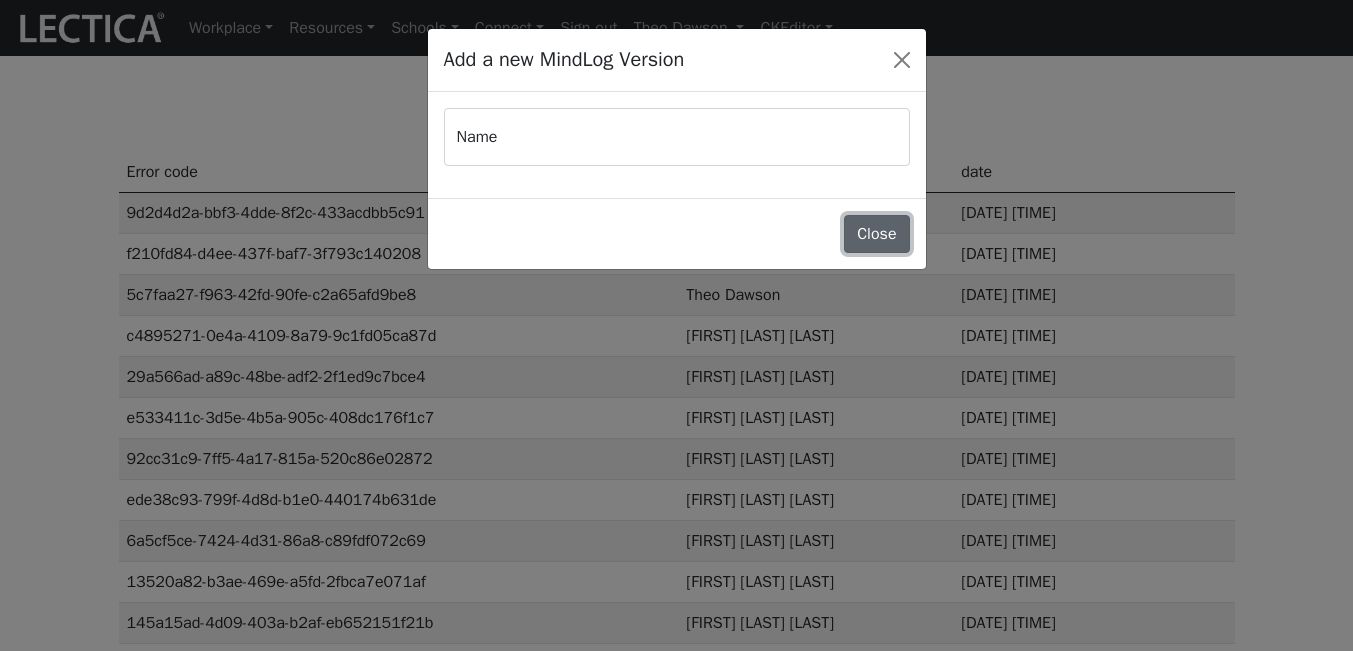 click on "Close" at bounding box center [876, 234] 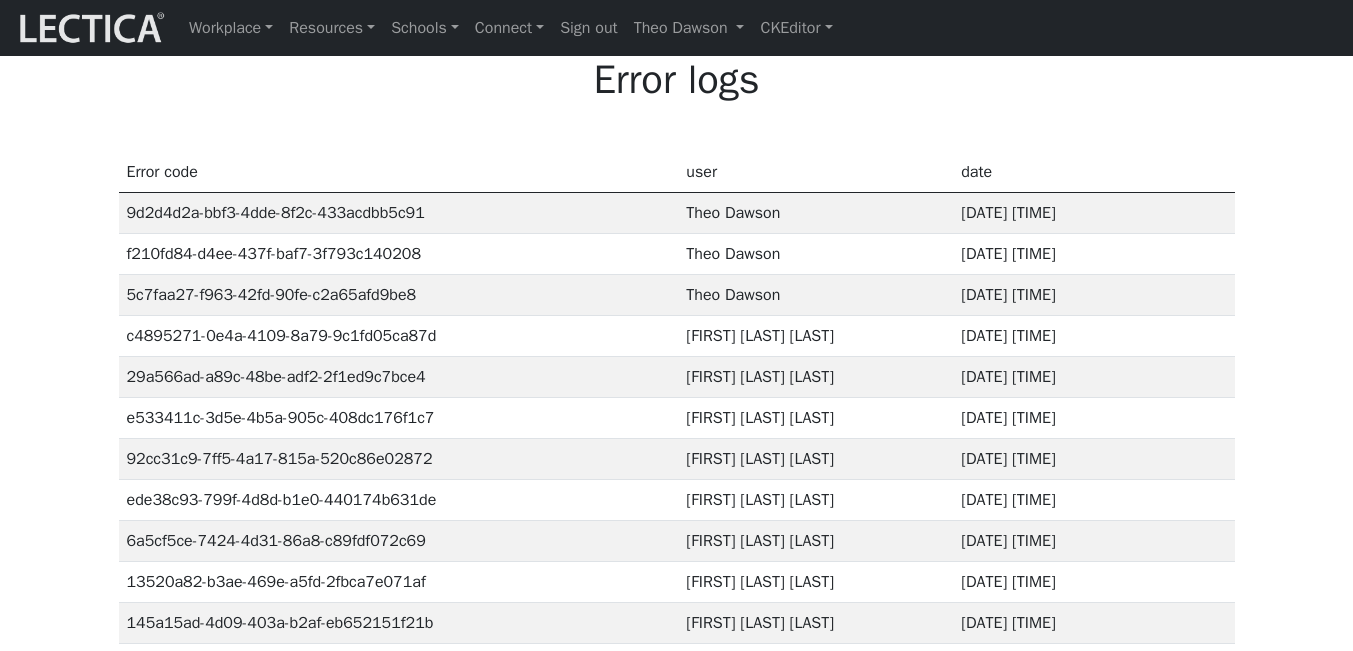 click on "user" at bounding box center (815, 172) 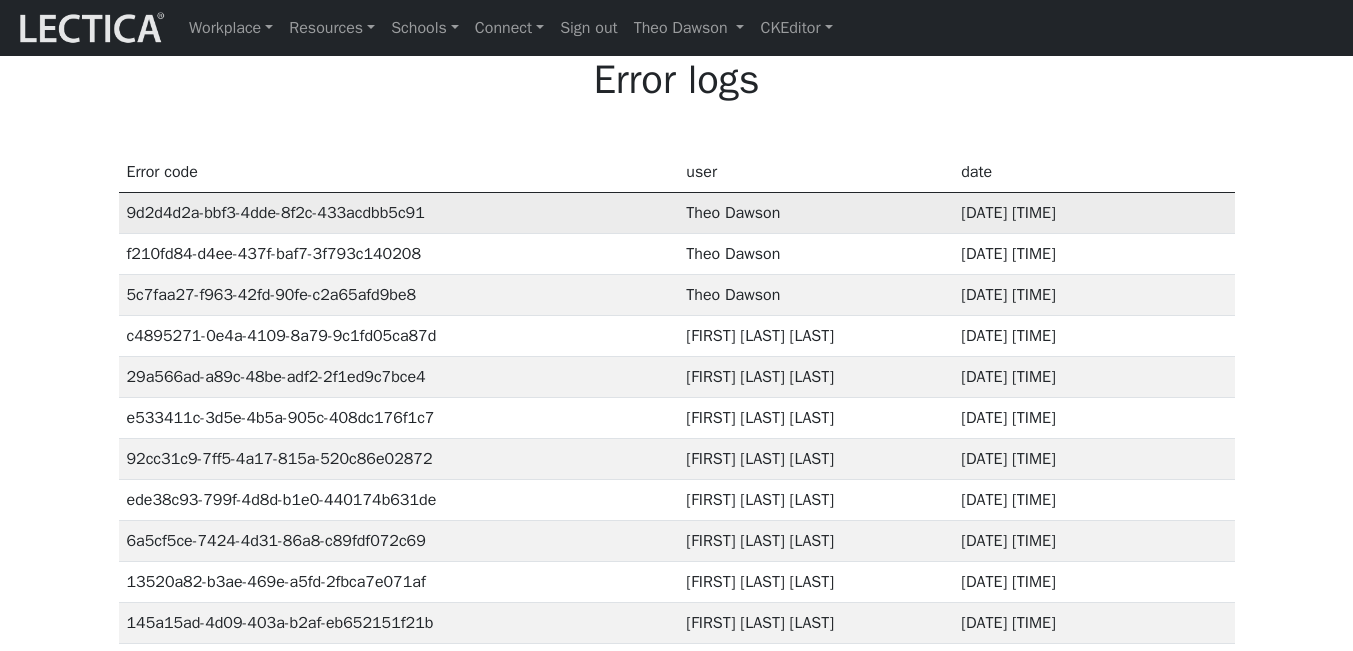 scroll, scrollTop: 0, scrollLeft: 0, axis: both 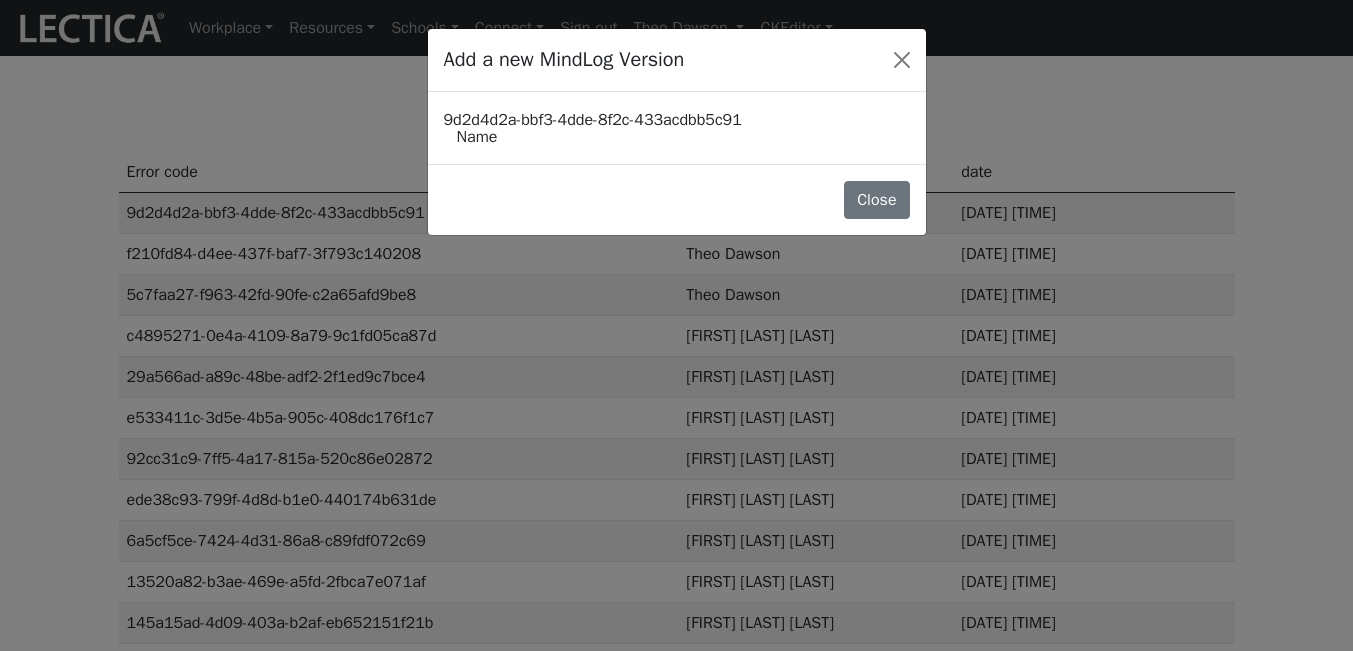 click on "Name 9d2d4d2a-bbf3-4dde-8f2c-433acdbb5c91" at bounding box center [677, 128] 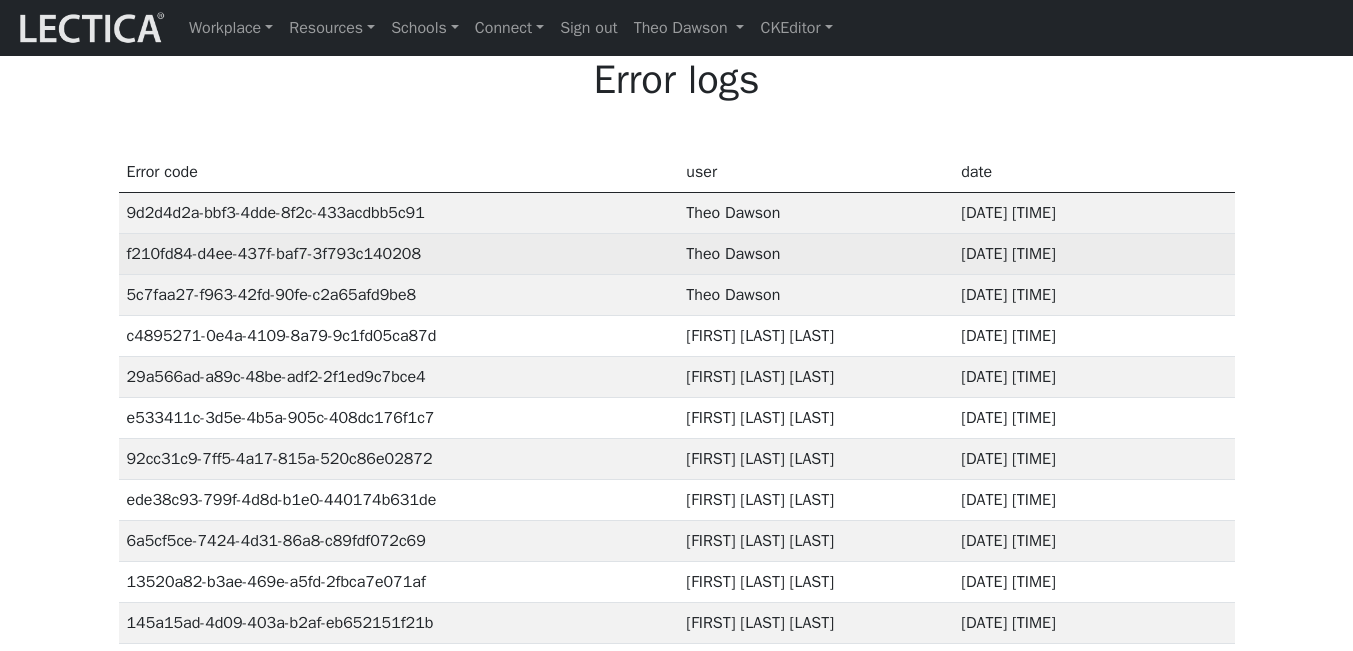 scroll, scrollTop: 0, scrollLeft: 0, axis: both 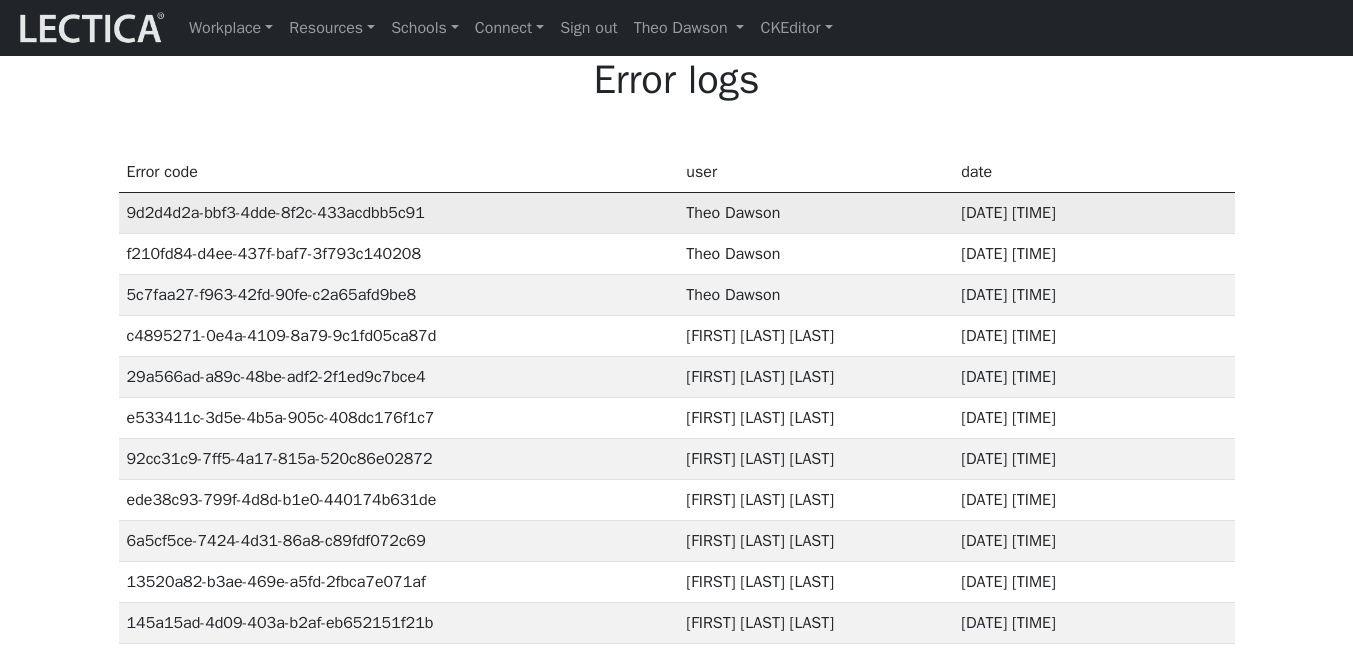 click on "9d2d4d2a-bbf3-4dde-8f2c-433acdbb5c91" at bounding box center (399, 213) 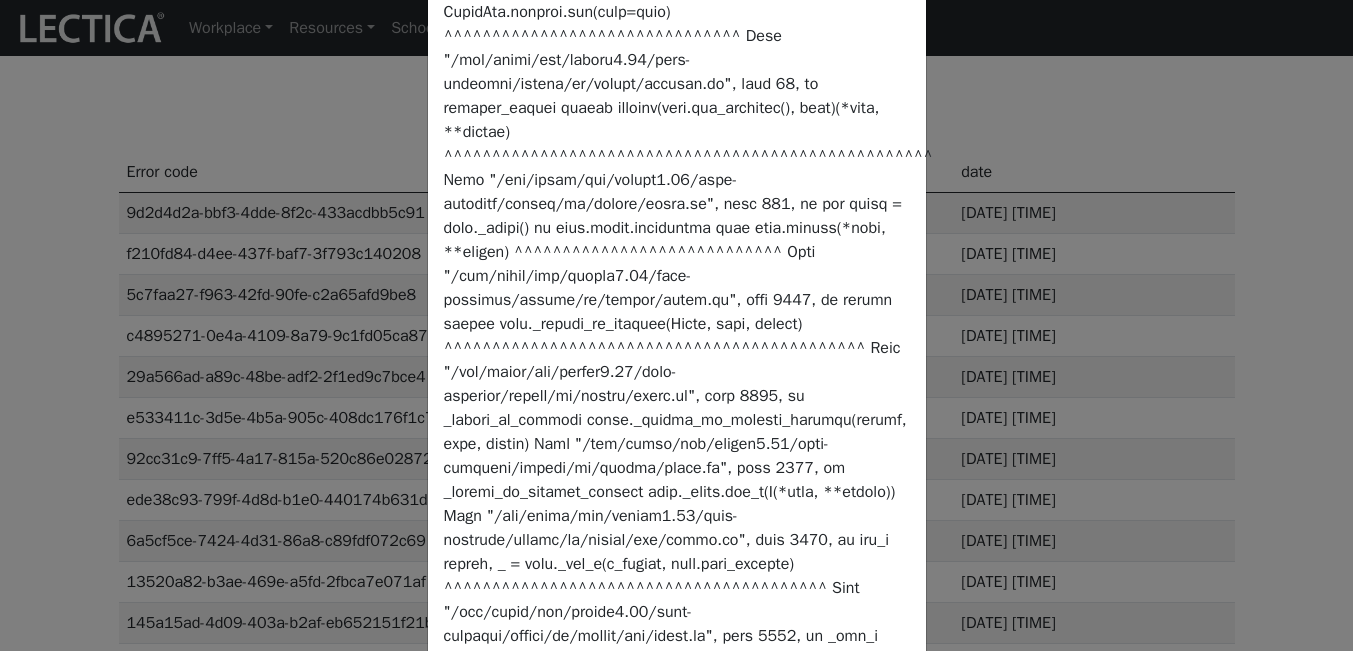 scroll, scrollTop: 0, scrollLeft: 0, axis: both 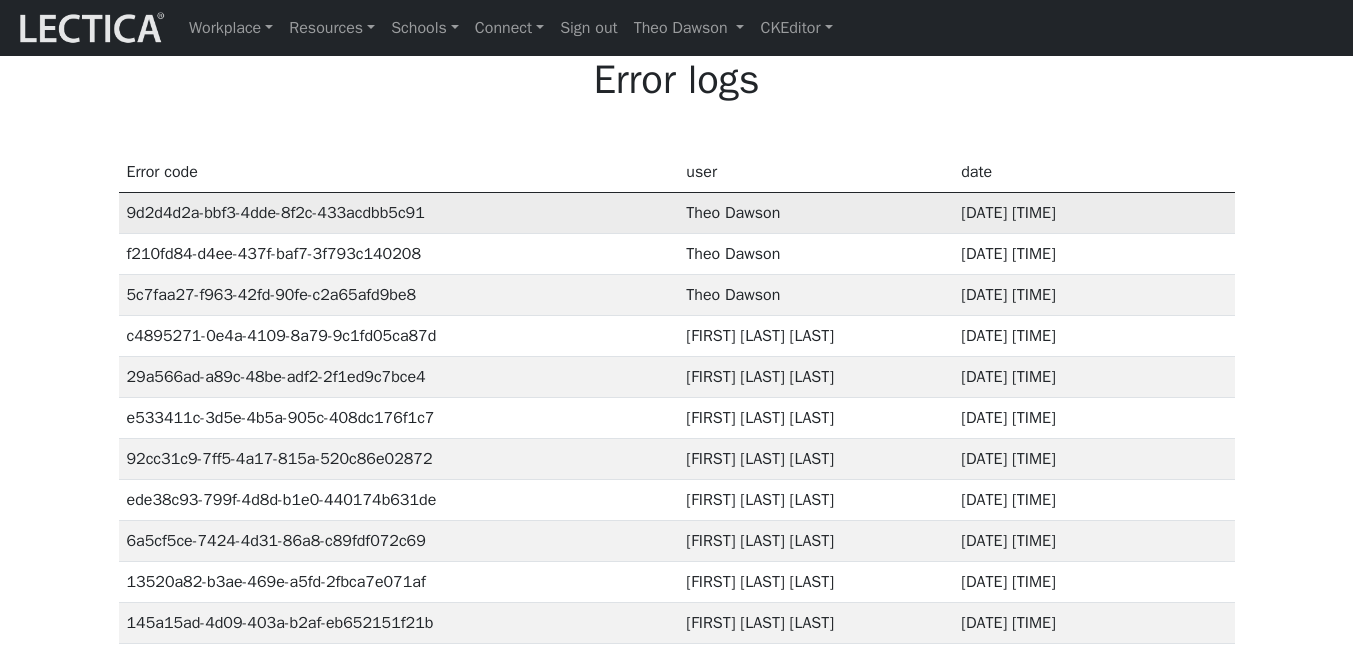 click on "9d2d4d2a-bbf3-4dde-8f2c-433acdbb5c91" at bounding box center (399, 213) 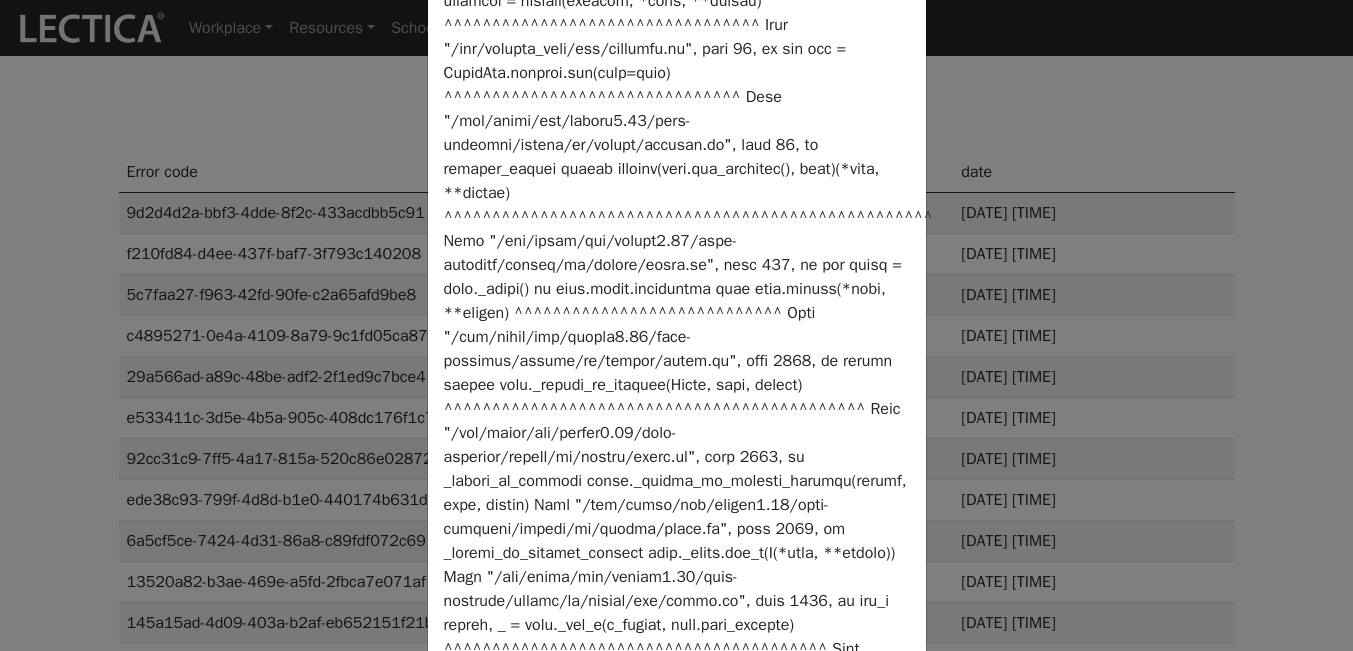 scroll, scrollTop: 246, scrollLeft: 0, axis: vertical 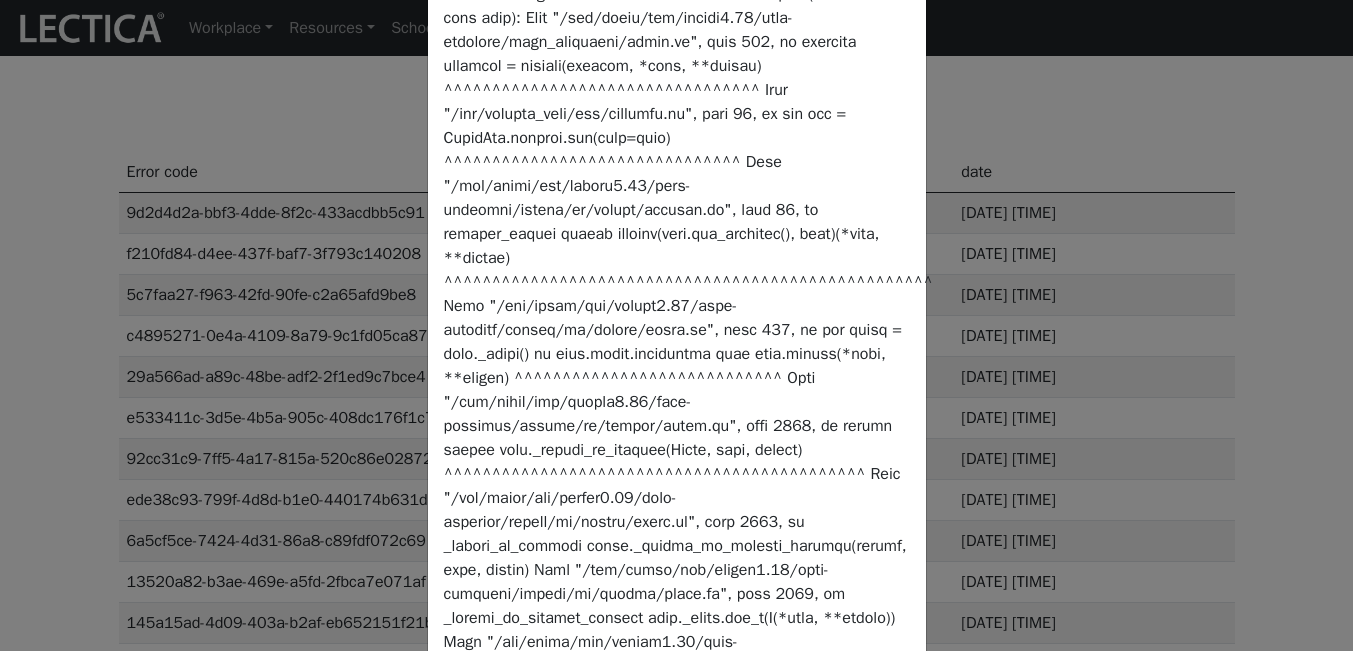 click on "Error code: [UUID]   Exception type: FieldError   IP address: [IP_ADDRESS]   Query params:   Request body:   Request path: /log/log/[UUID]/   User Agent: Mozilla/5.0 (Macintosh; Intel Mac OS X 10_15_7) AppleWebKit/537.36 (KHTML, like Gecko) Chrome/138.0.0.0 Safari/537.36   View name: ErrorLogAPIView   User: [USER_ID]   Traceback:" at bounding box center (677, 546) 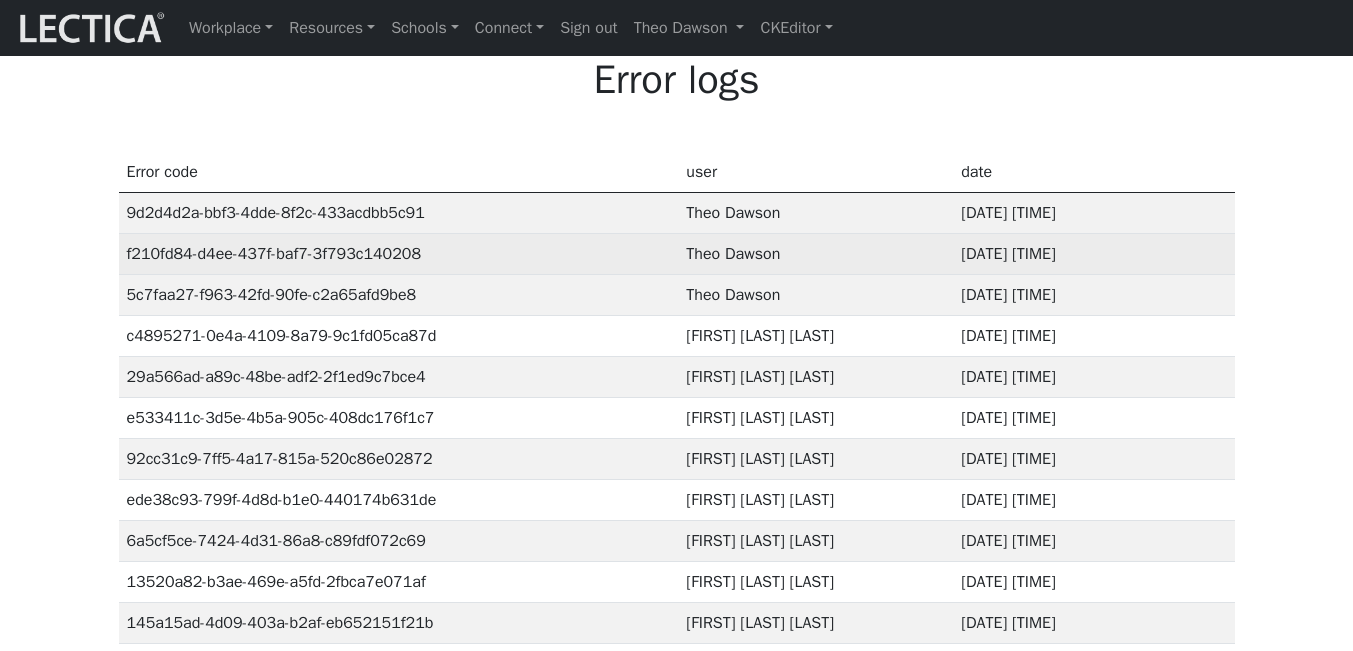 scroll, scrollTop: 0, scrollLeft: 0, axis: both 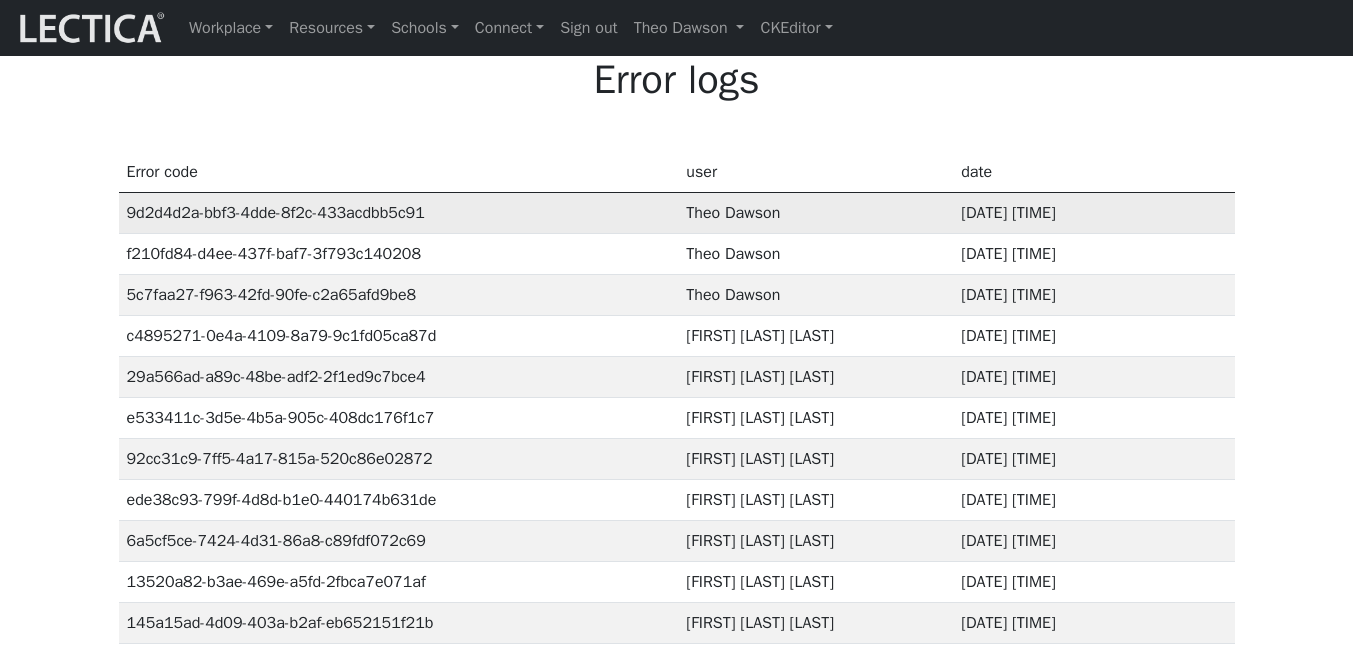 click on "9d2d4d2a-bbf3-4dde-8f2c-433acdbb5c91" at bounding box center [399, 213] 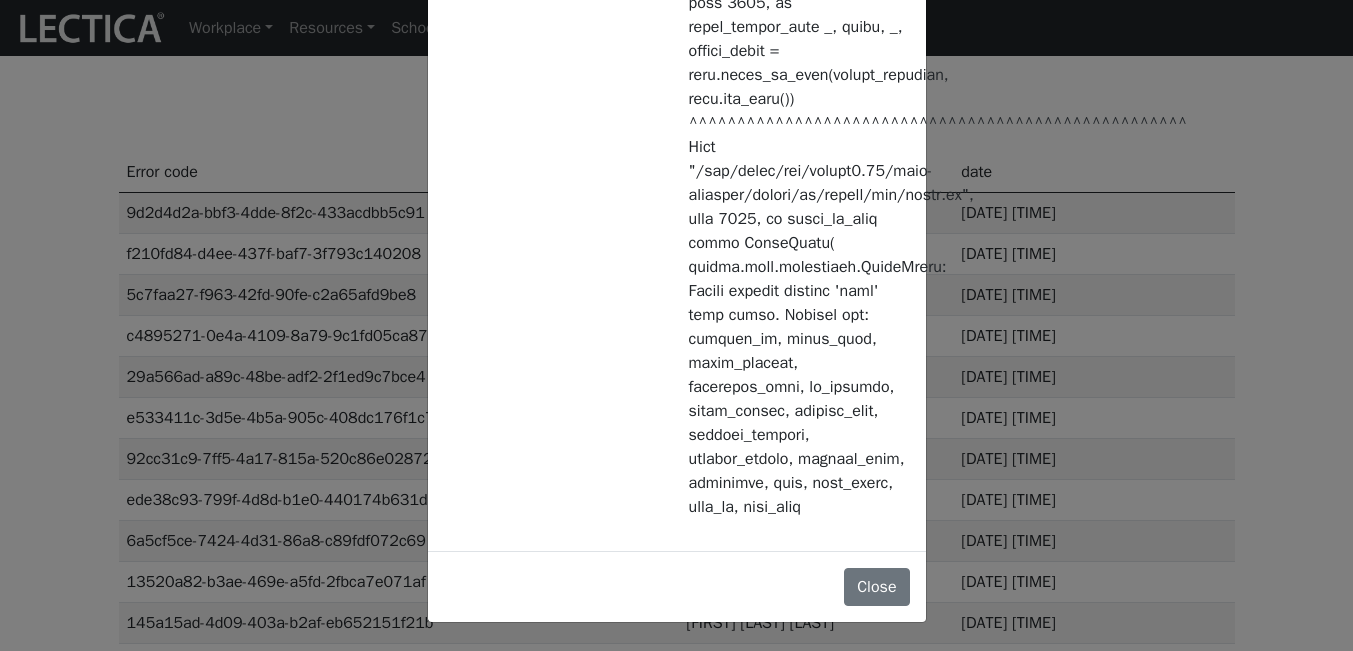 scroll, scrollTop: 3211, scrollLeft: 0, axis: vertical 